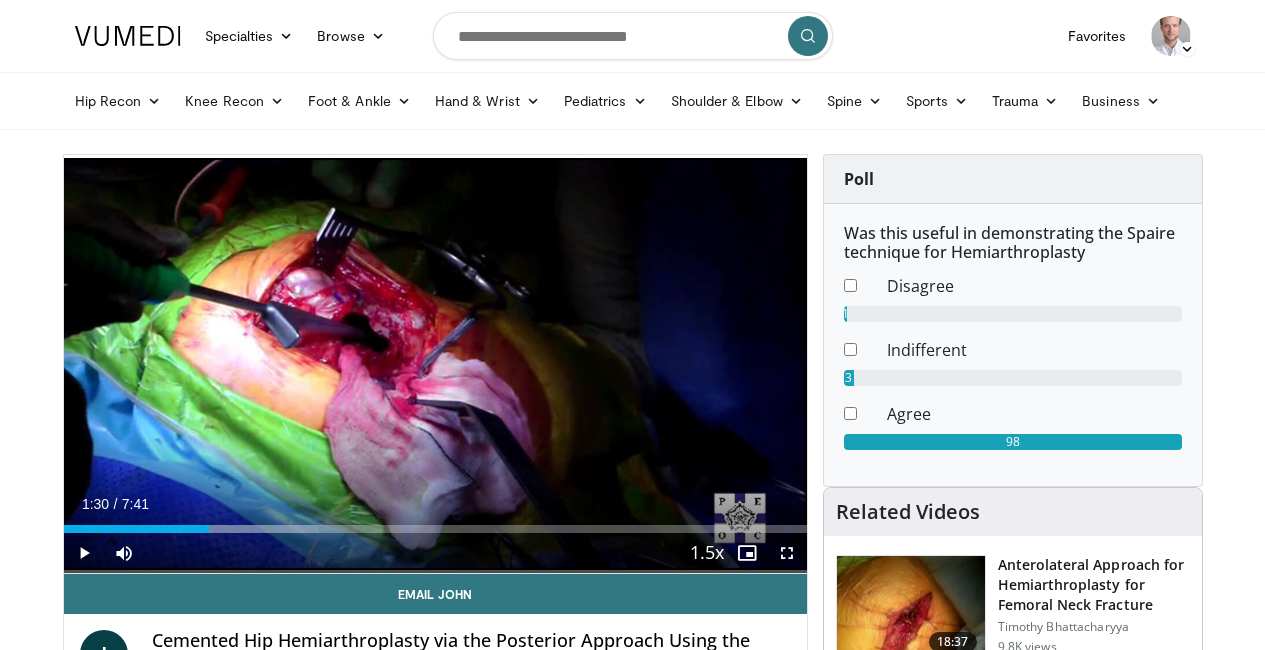 scroll, scrollTop: 56, scrollLeft: 0, axis: vertical 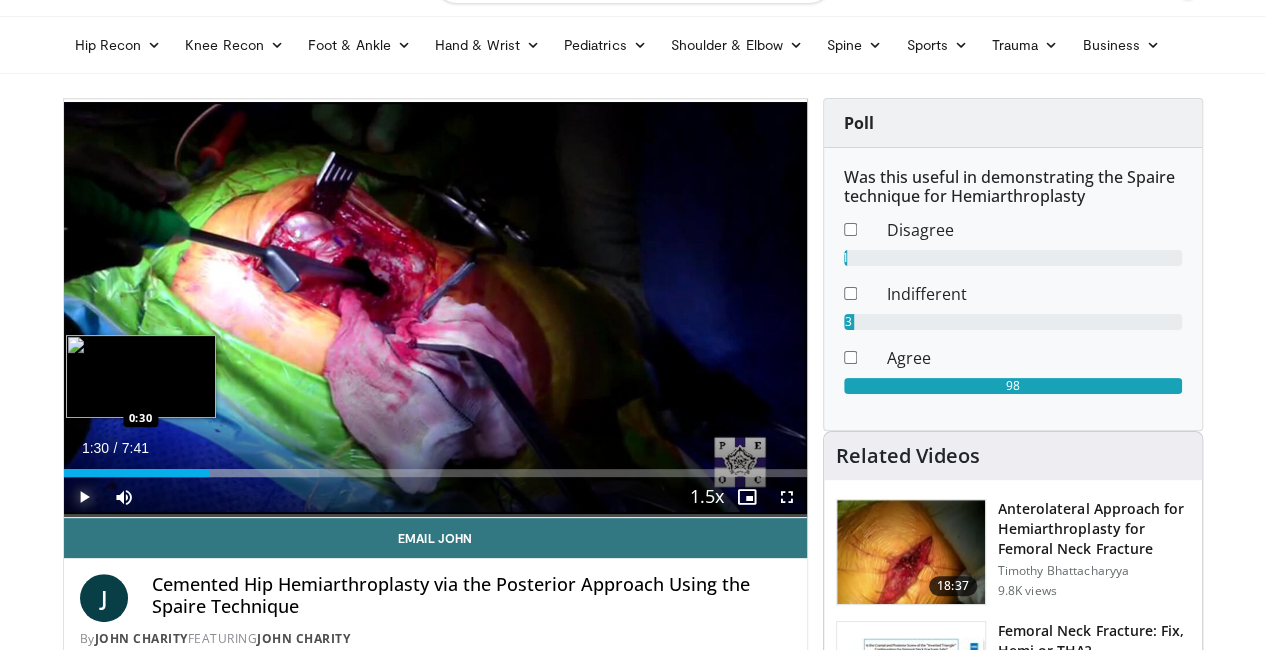 click on "1:30" at bounding box center (136, 473) 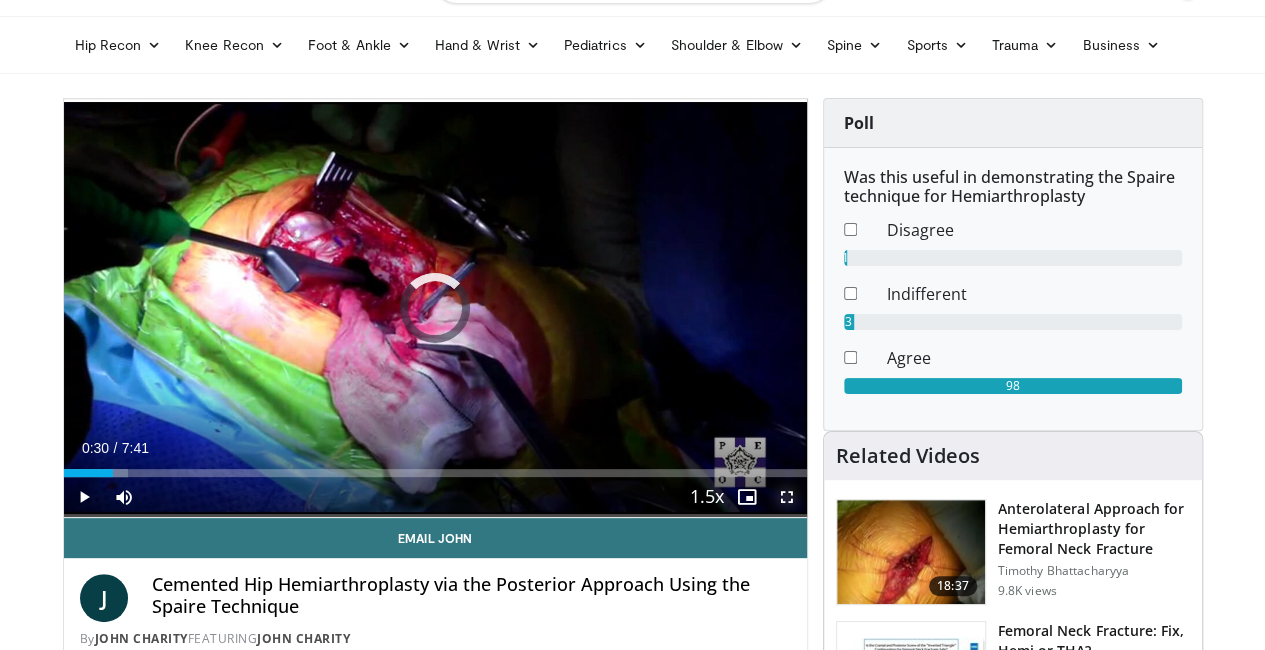 click at bounding box center (787, 497) 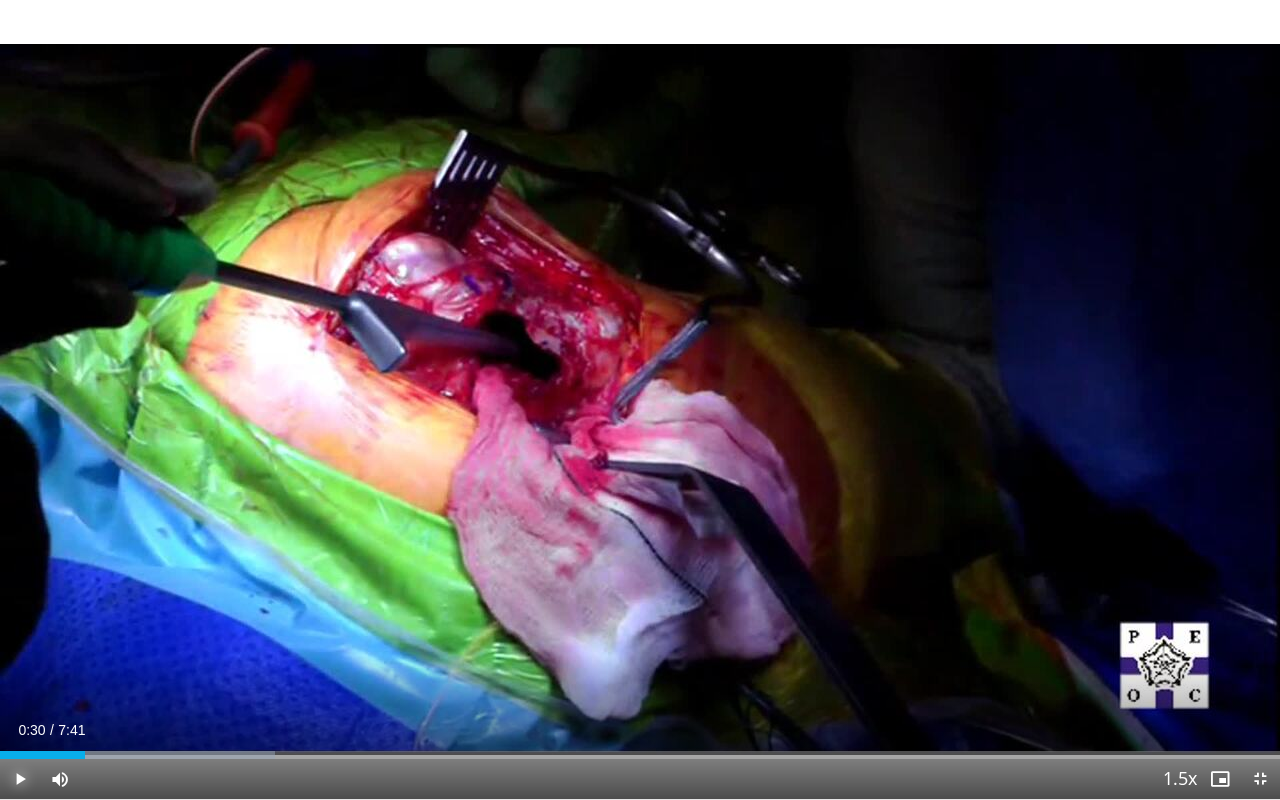 click at bounding box center [20, 779] 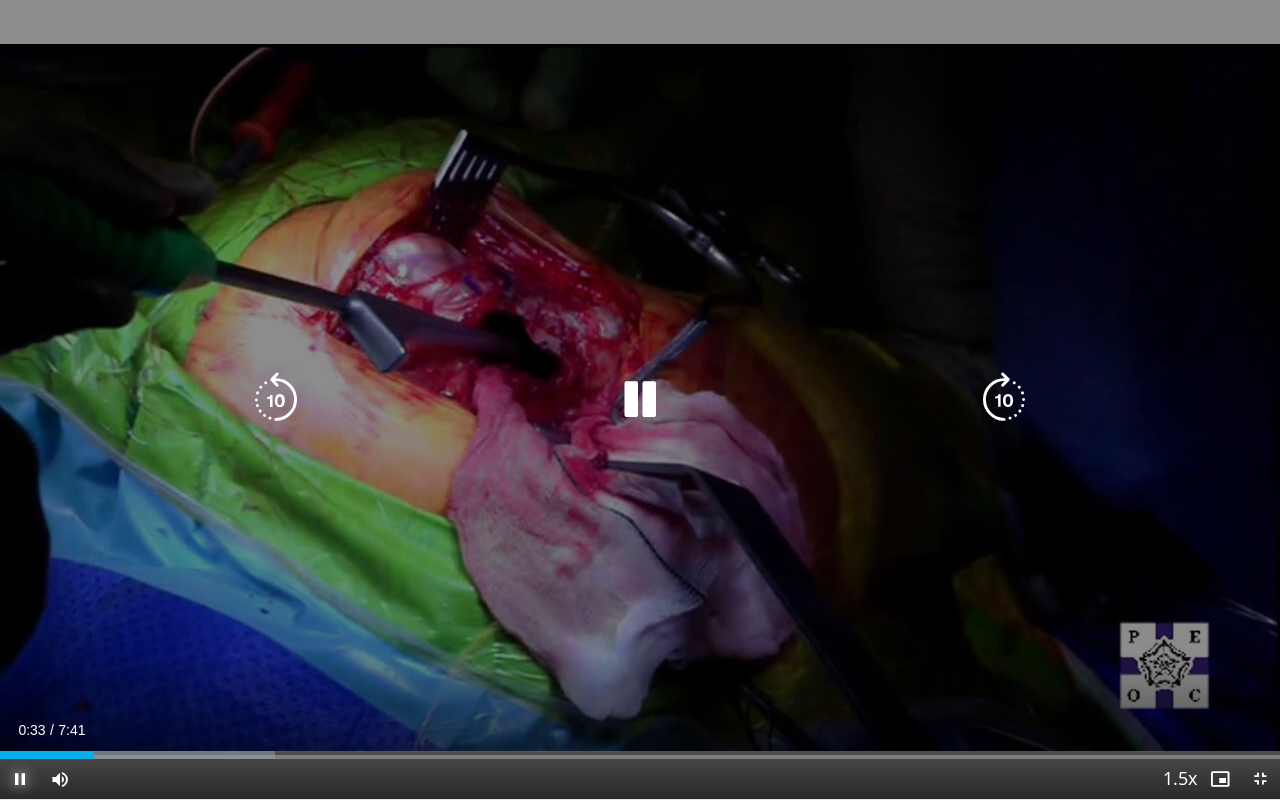 type 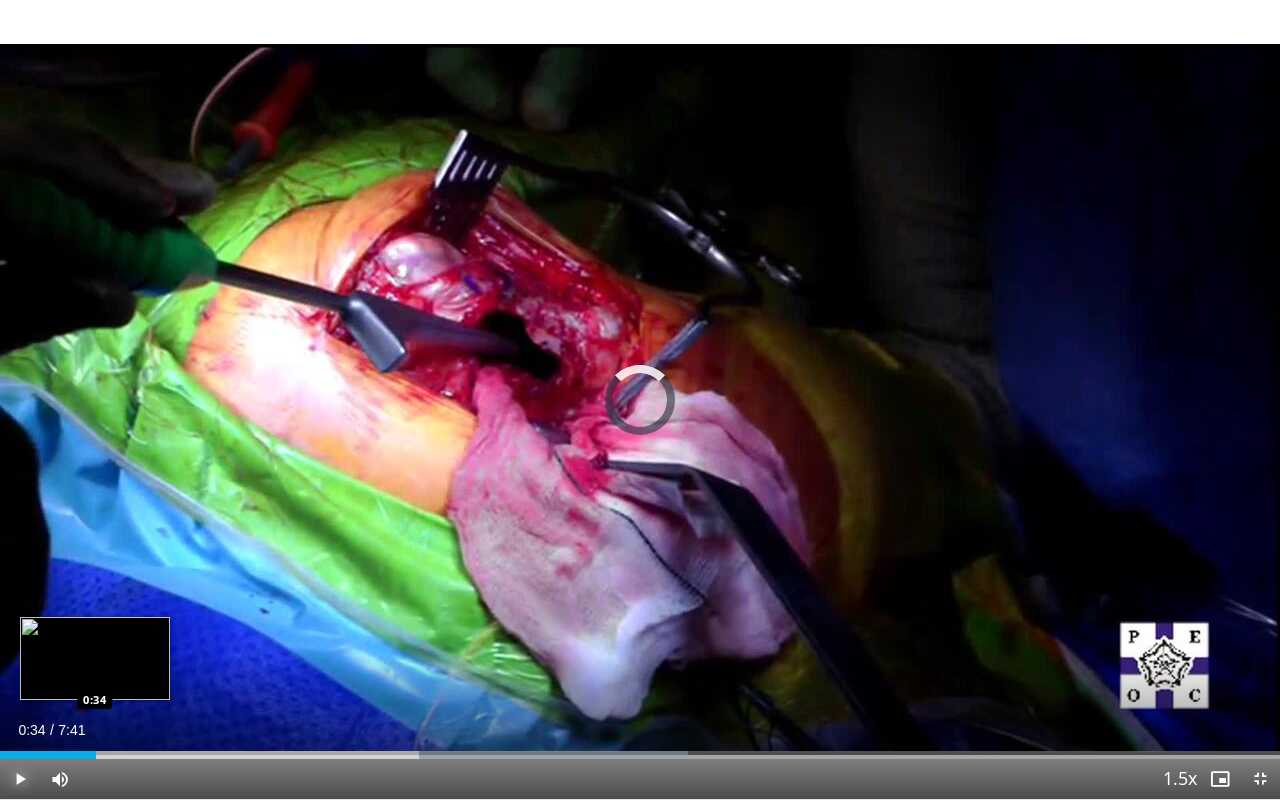 click on "Loaded :  53.72% 3:07 0:34" at bounding box center (640, 749) 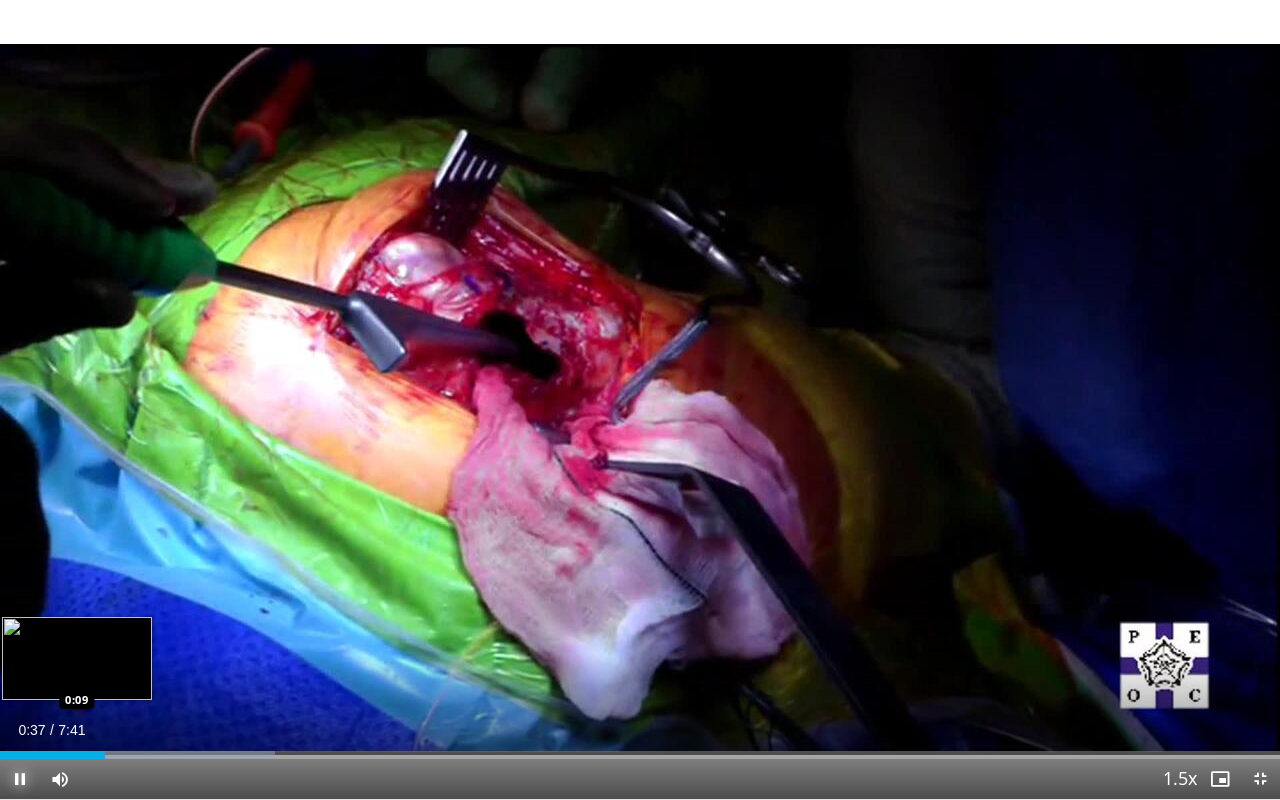 click on "Loaded :  21.48% 0:37 0:09" at bounding box center (640, 755) 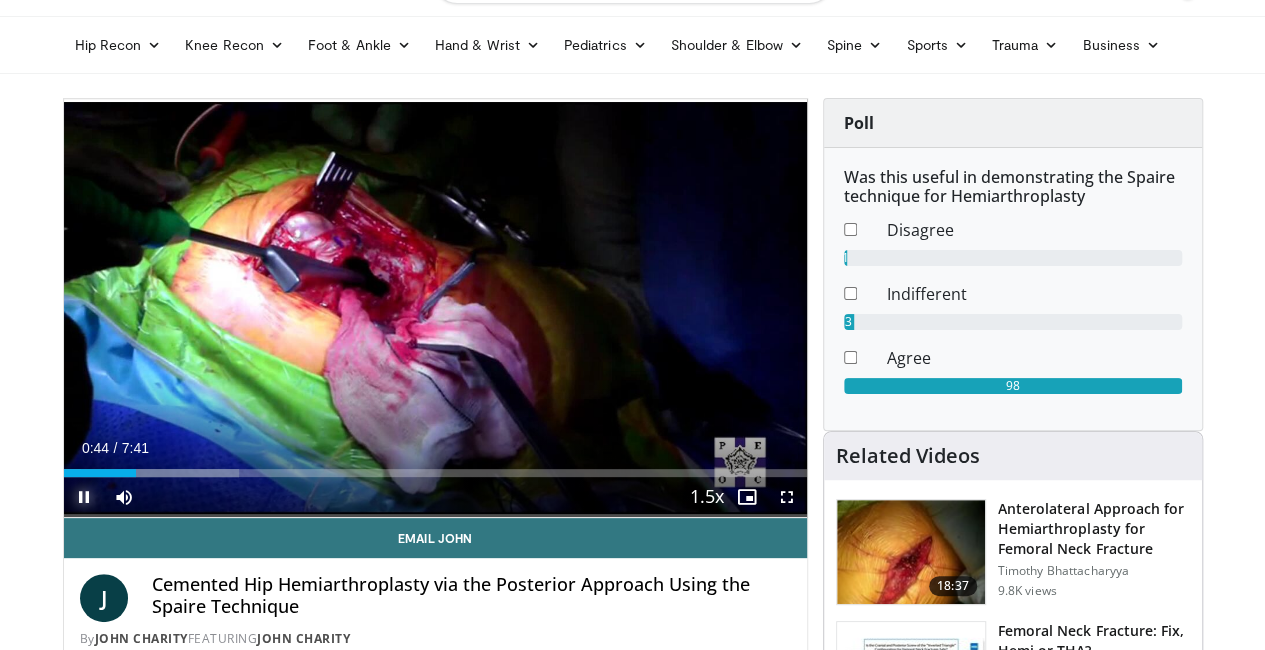 click at bounding box center [84, 497] 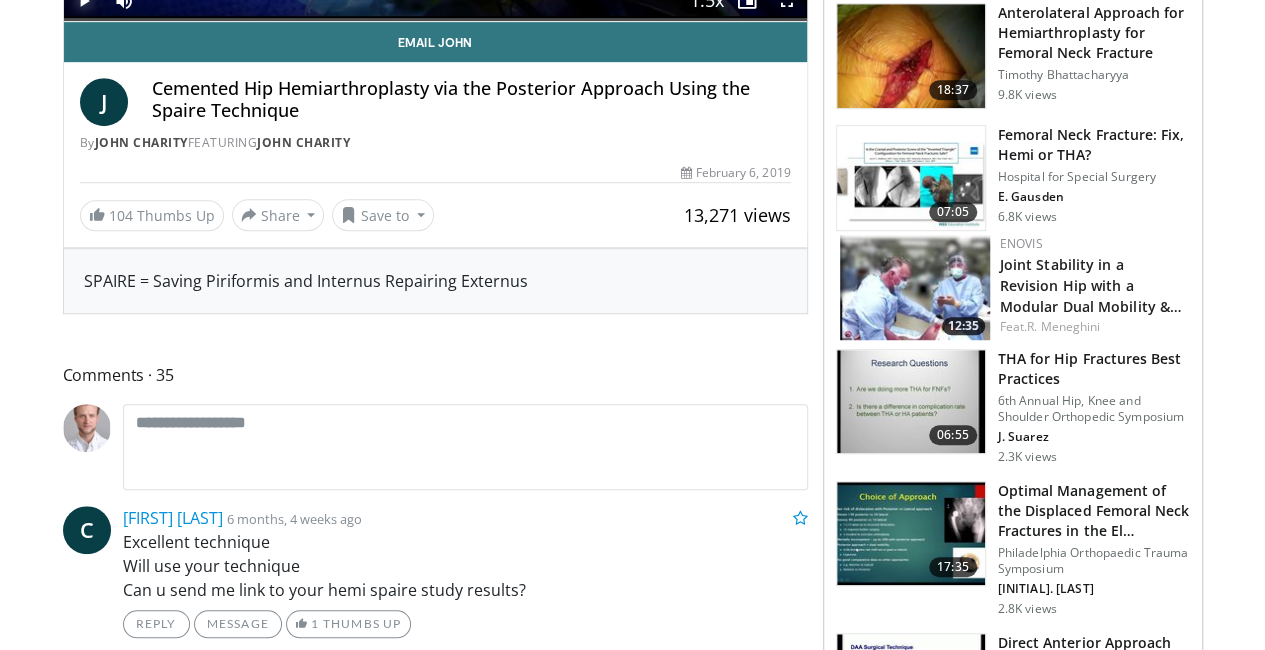 scroll, scrollTop: 553, scrollLeft: 0, axis: vertical 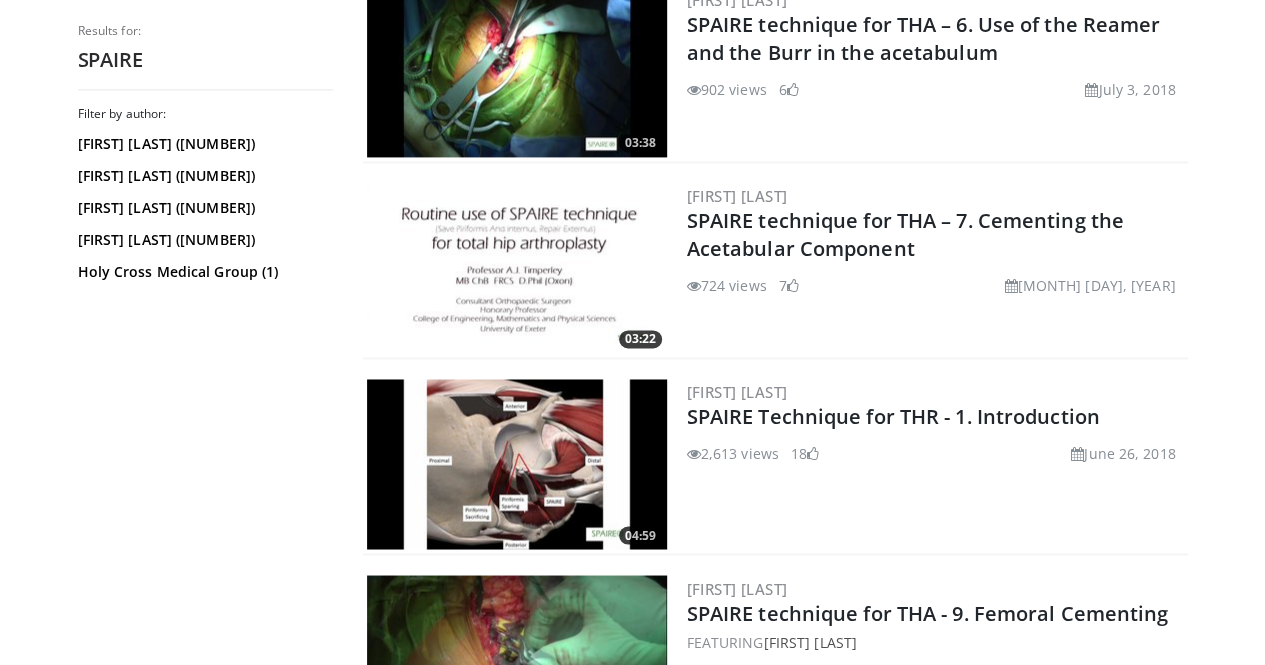 click at bounding box center [517, 464] 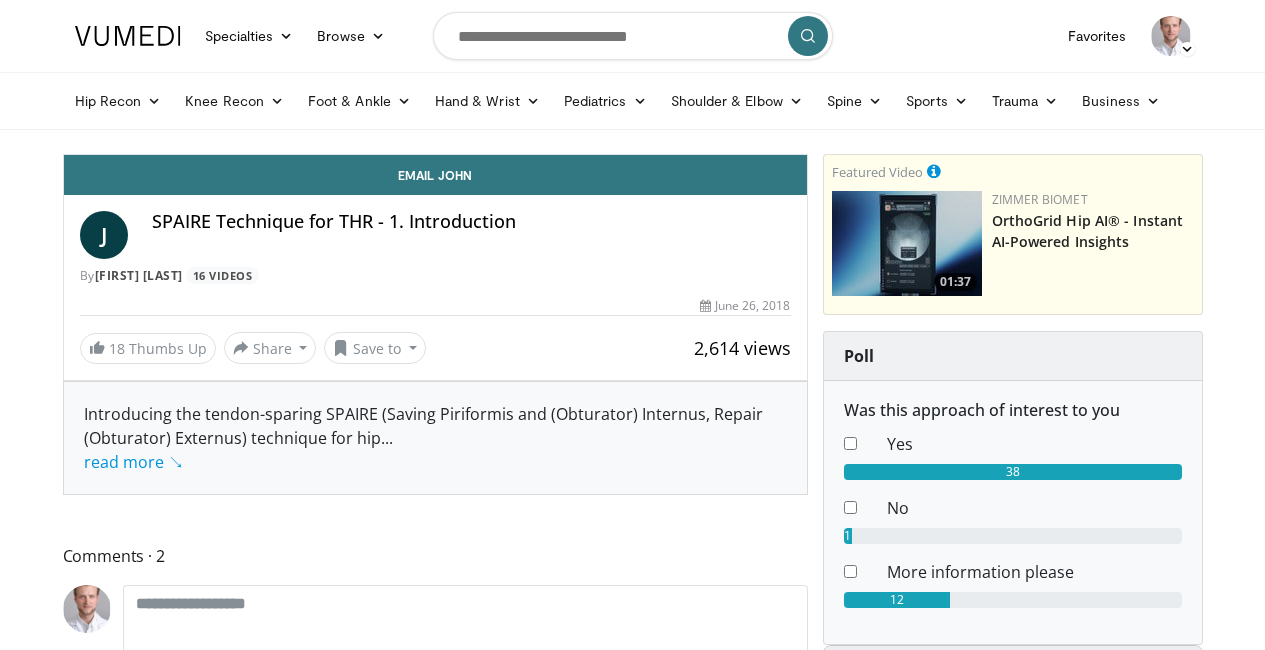 scroll, scrollTop: 0, scrollLeft: 0, axis: both 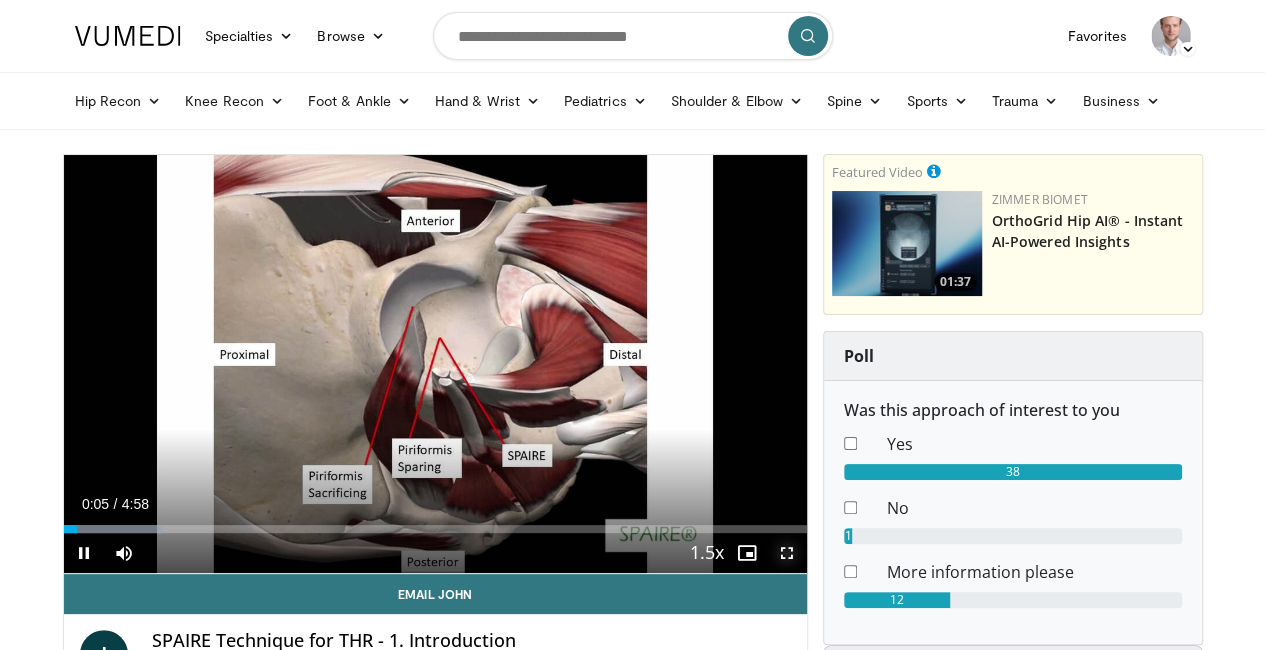 click at bounding box center (787, 553) 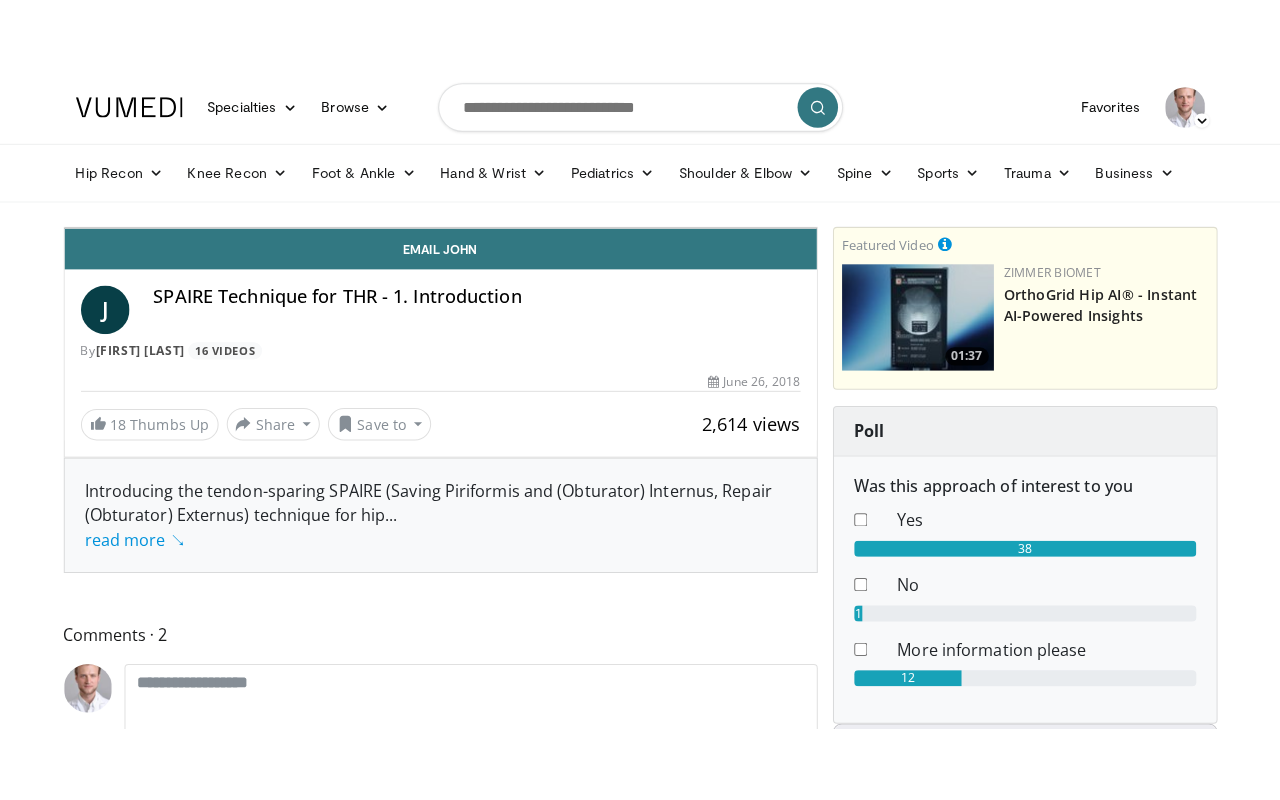 scroll, scrollTop: 0, scrollLeft: 0, axis: both 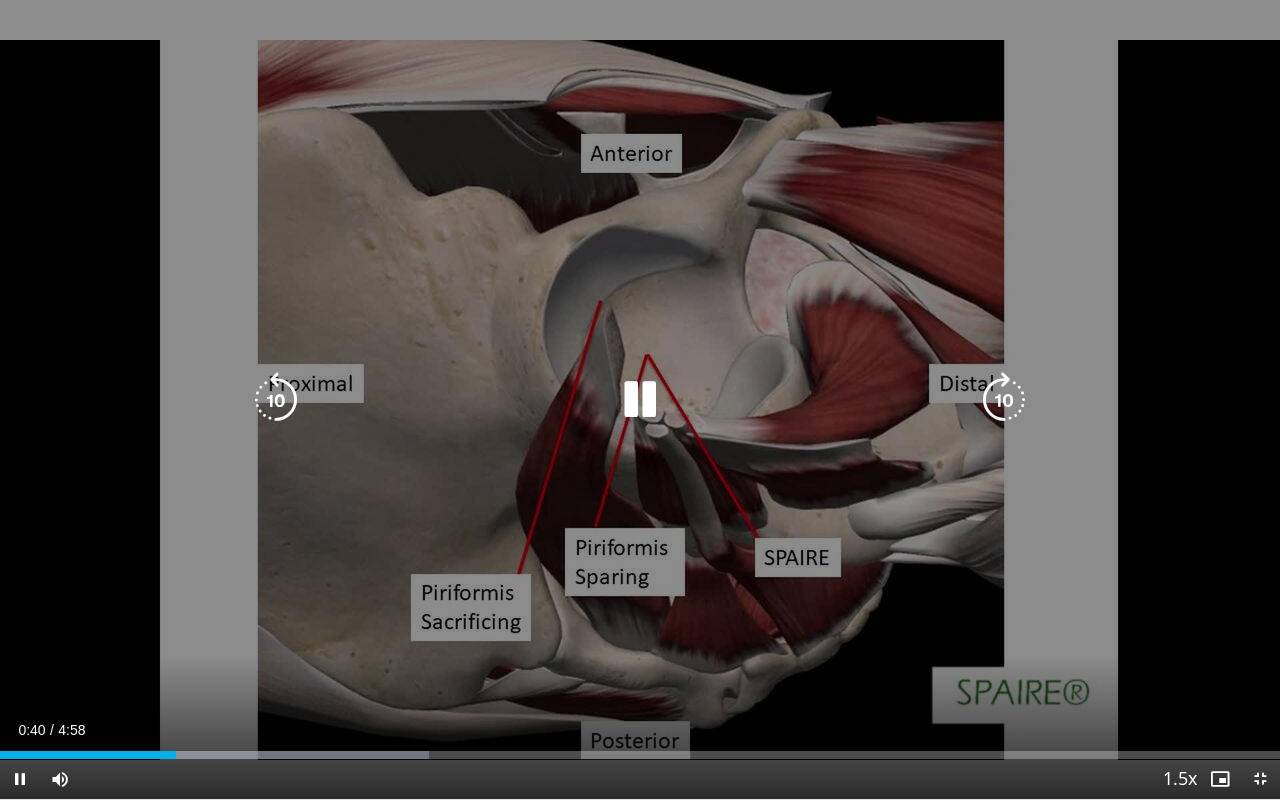 click at bounding box center (640, 400) 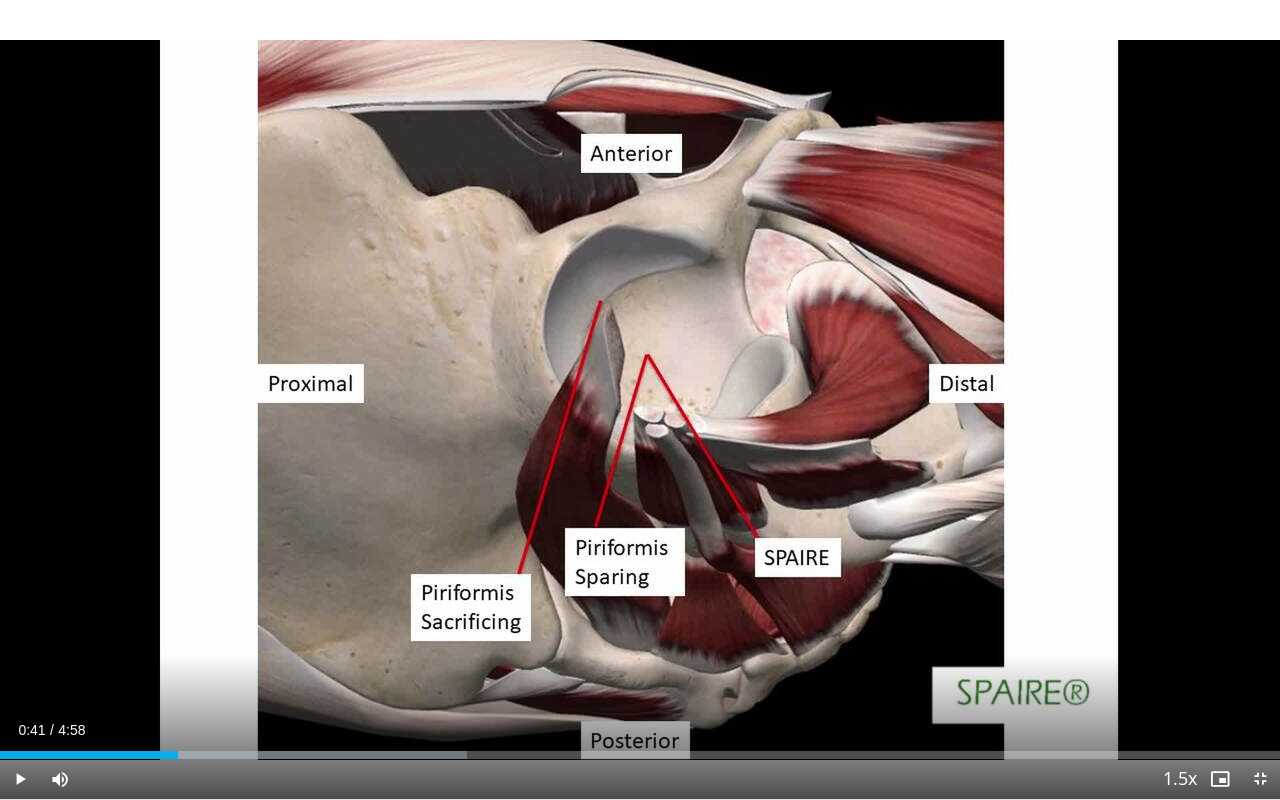 type 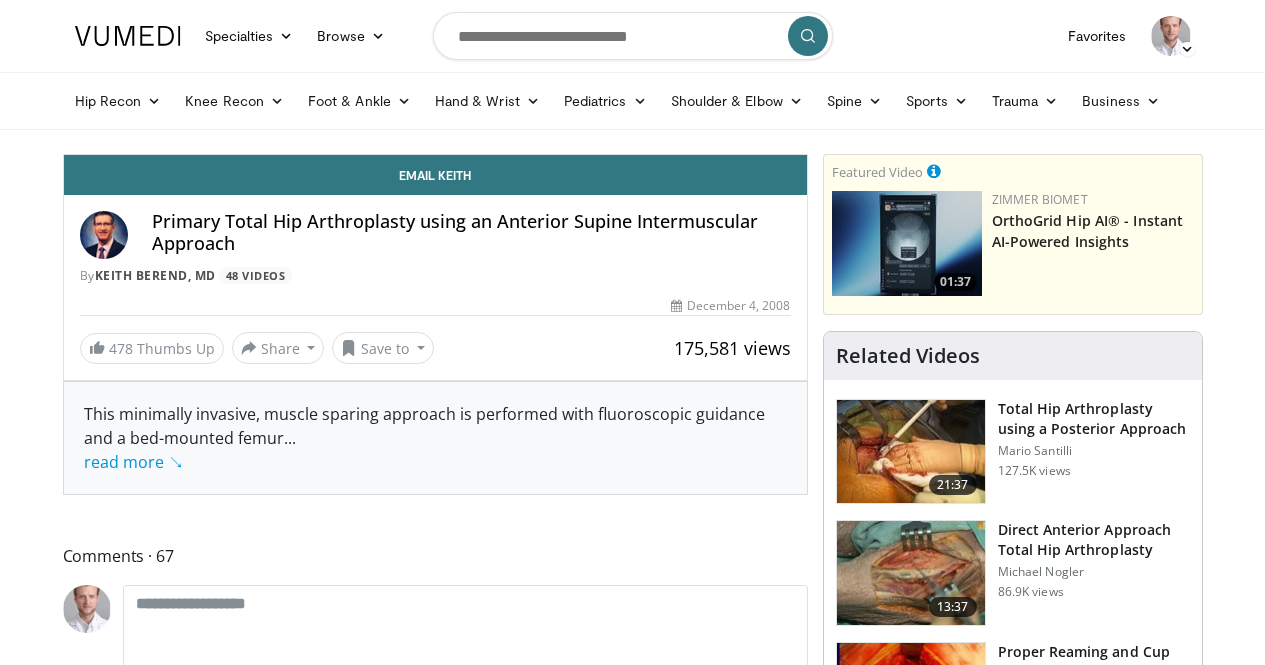 scroll, scrollTop: 0, scrollLeft: 0, axis: both 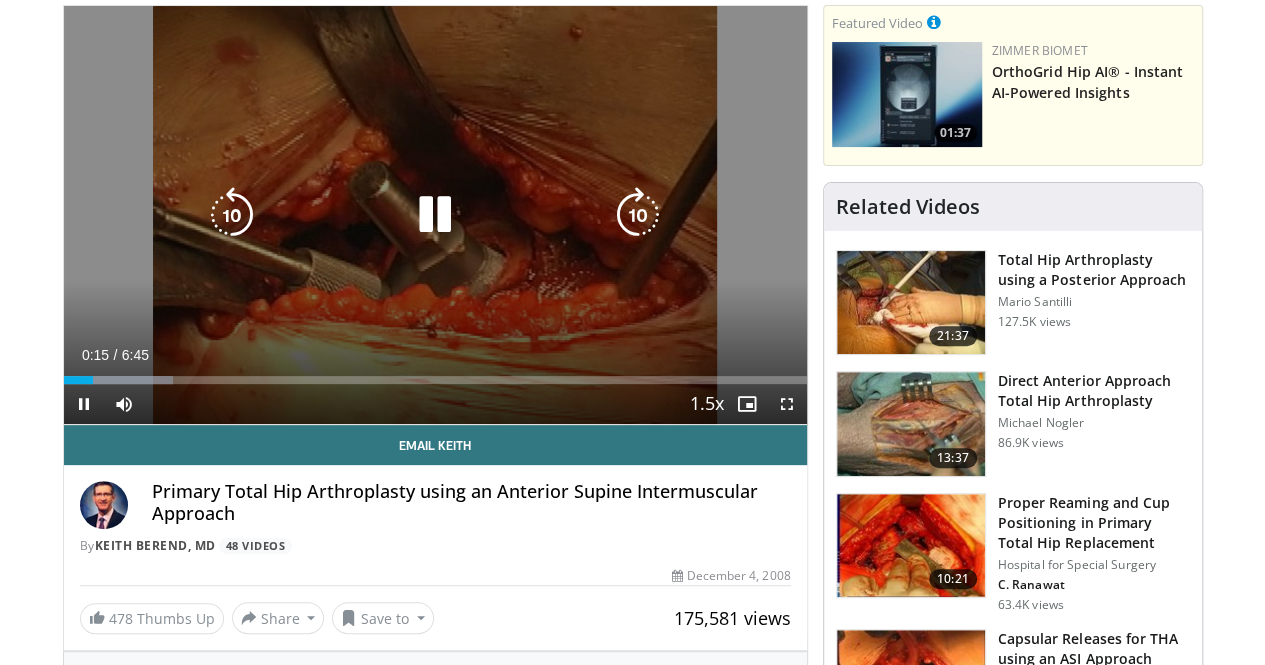 click at bounding box center (435, 215) 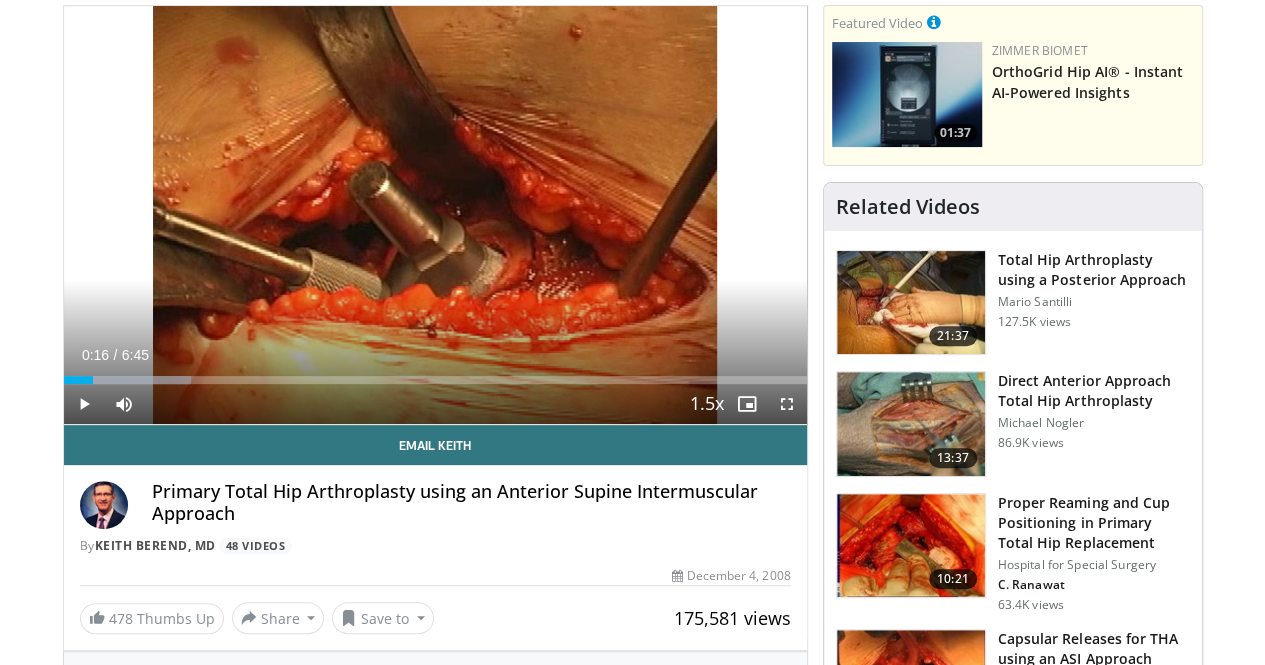 type 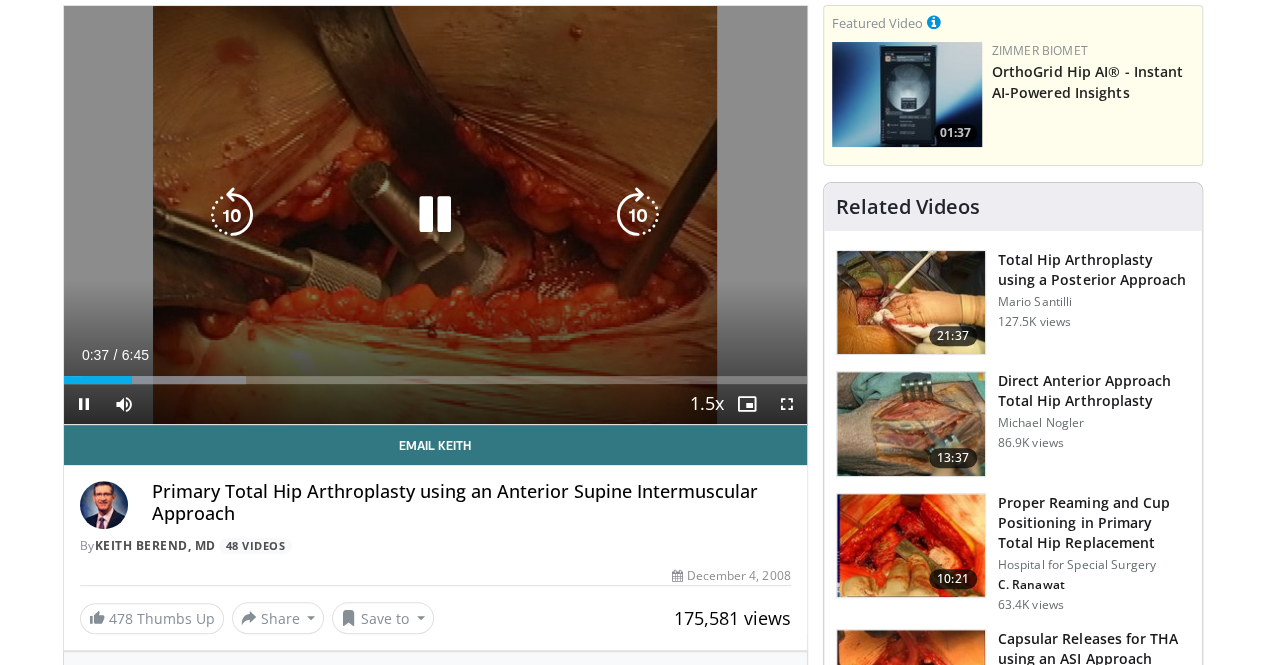 scroll, scrollTop: 0, scrollLeft: 0, axis: both 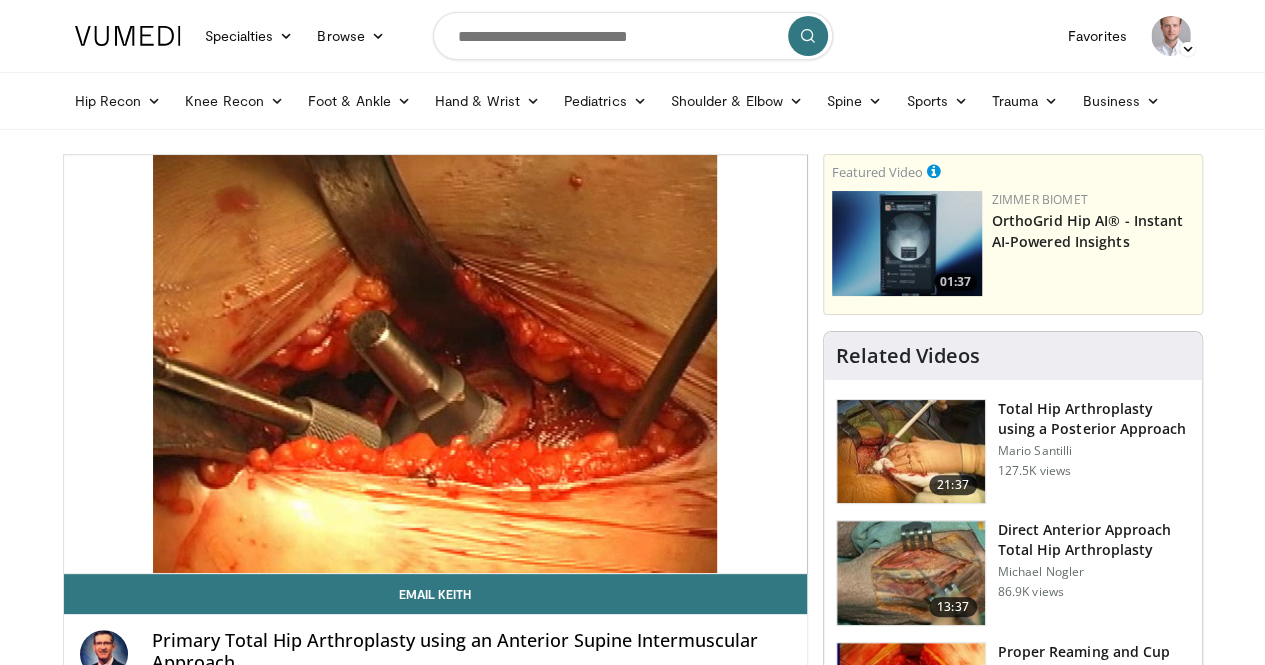 click at bounding box center [128, 36] 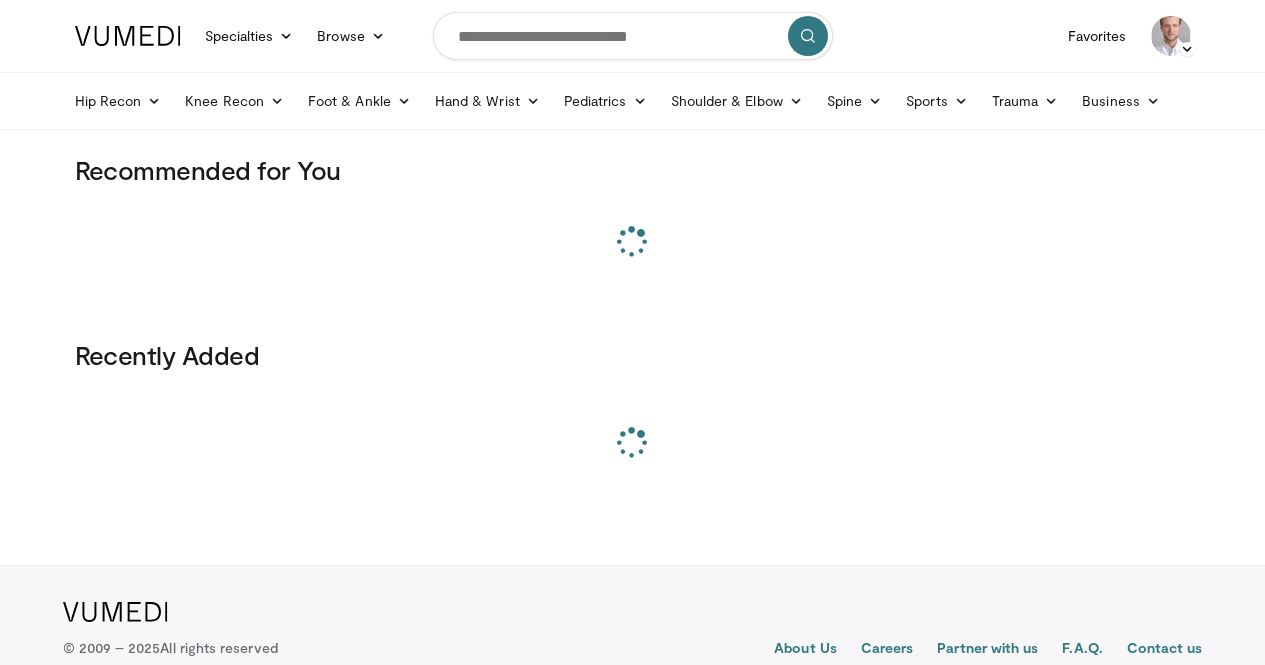 scroll, scrollTop: 0, scrollLeft: 0, axis: both 